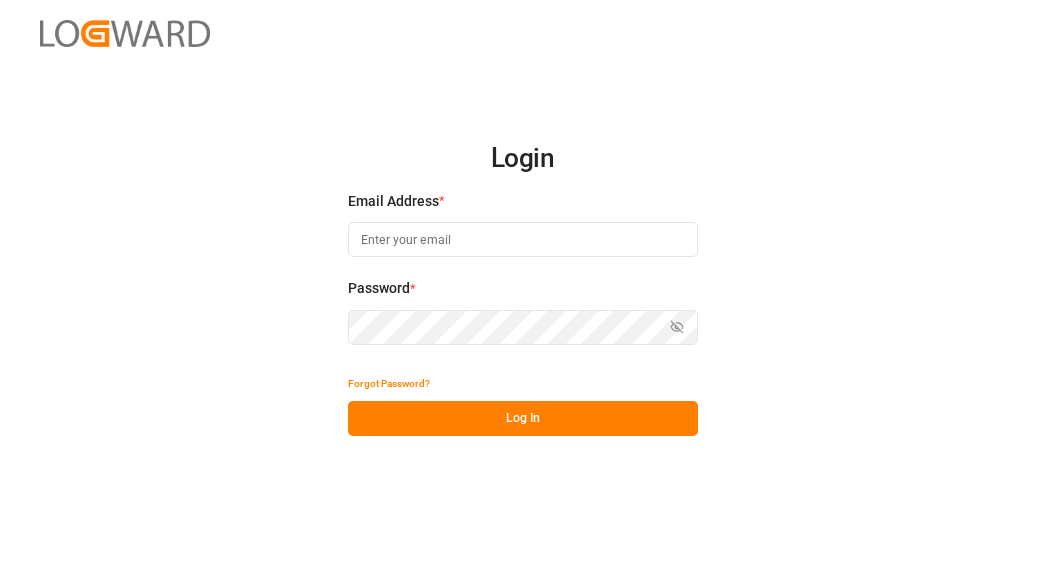 scroll, scrollTop: 0, scrollLeft: 0, axis: both 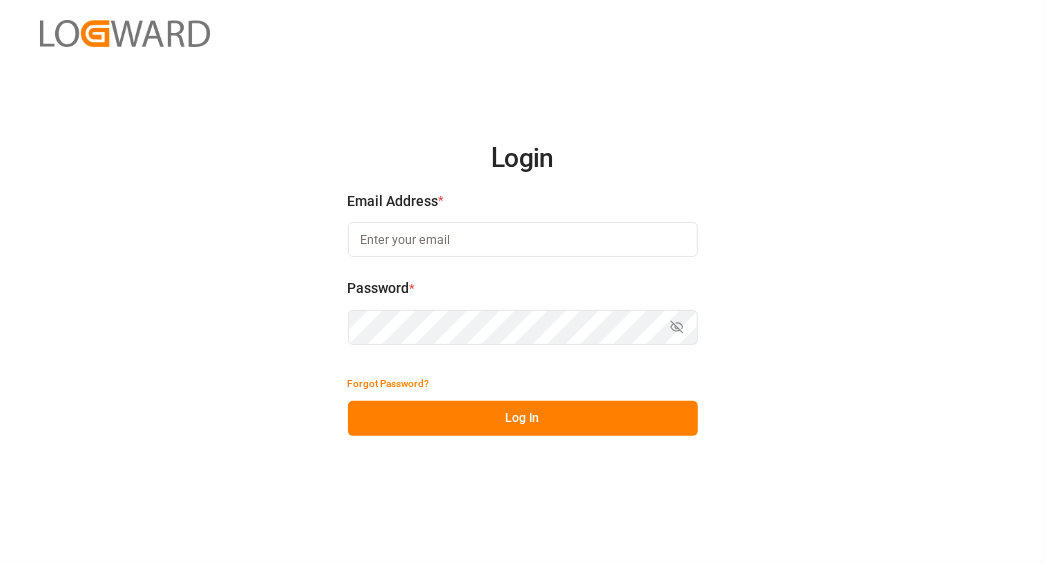 type on "[EMAIL]" 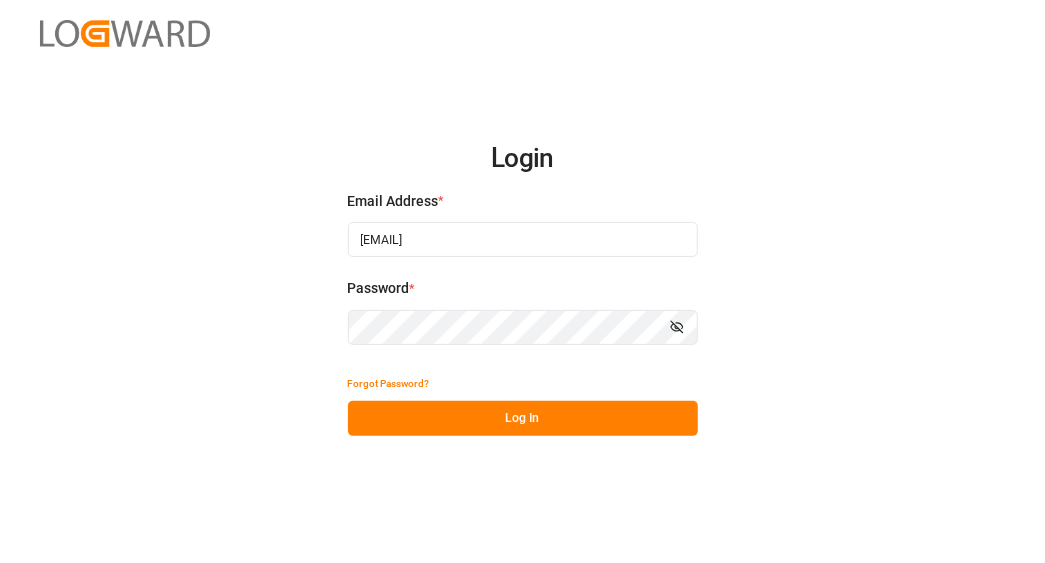 click on "Log In" at bounding box center [523, 418] 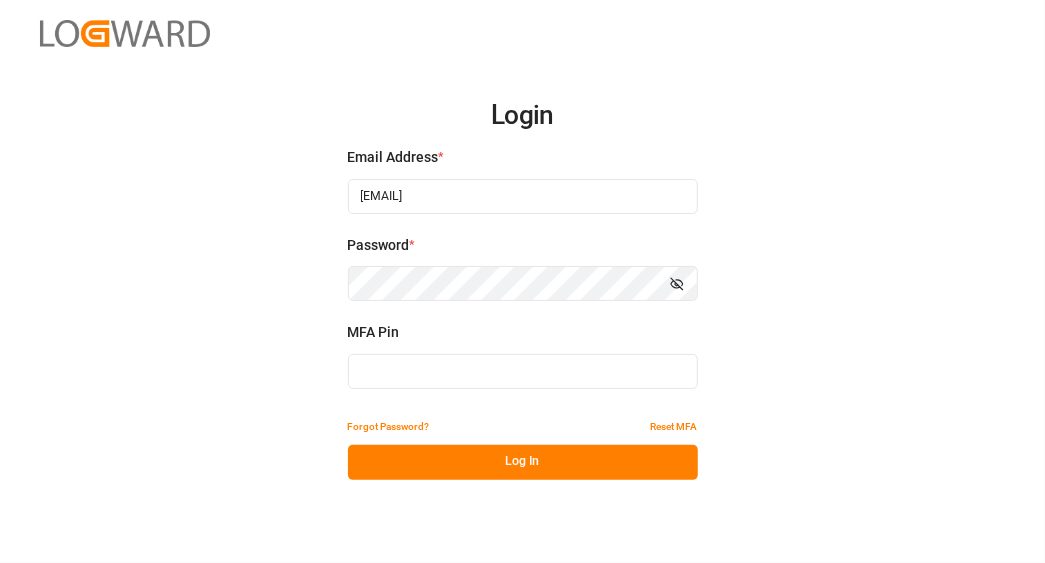 click at bounding box center (523, 371) 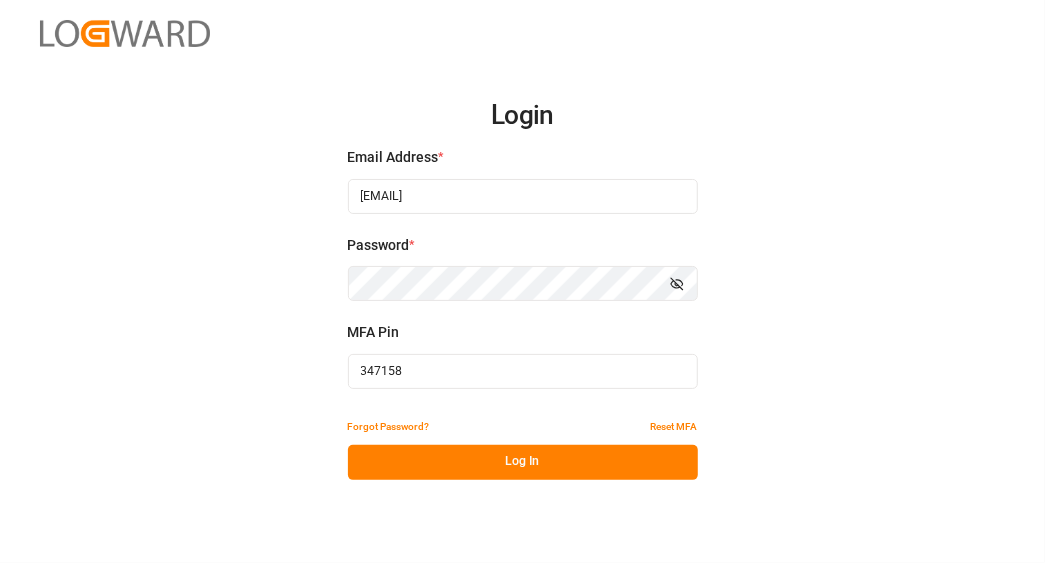 type on "347158" 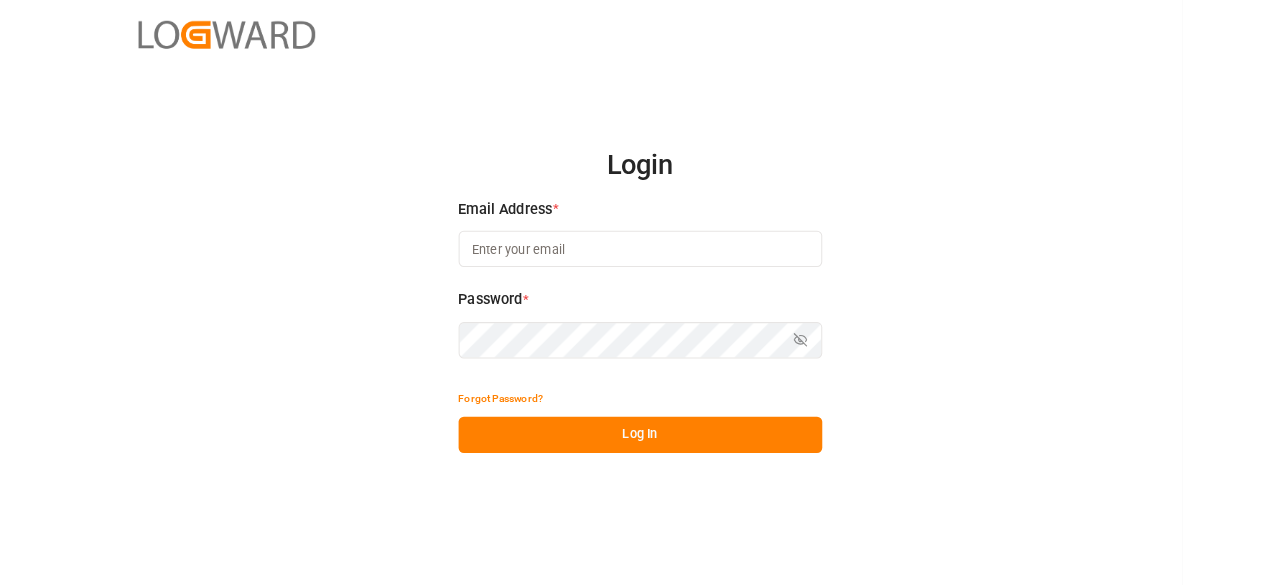 scroll, scrollTop: 0, scrollLeft: 0, axis: both 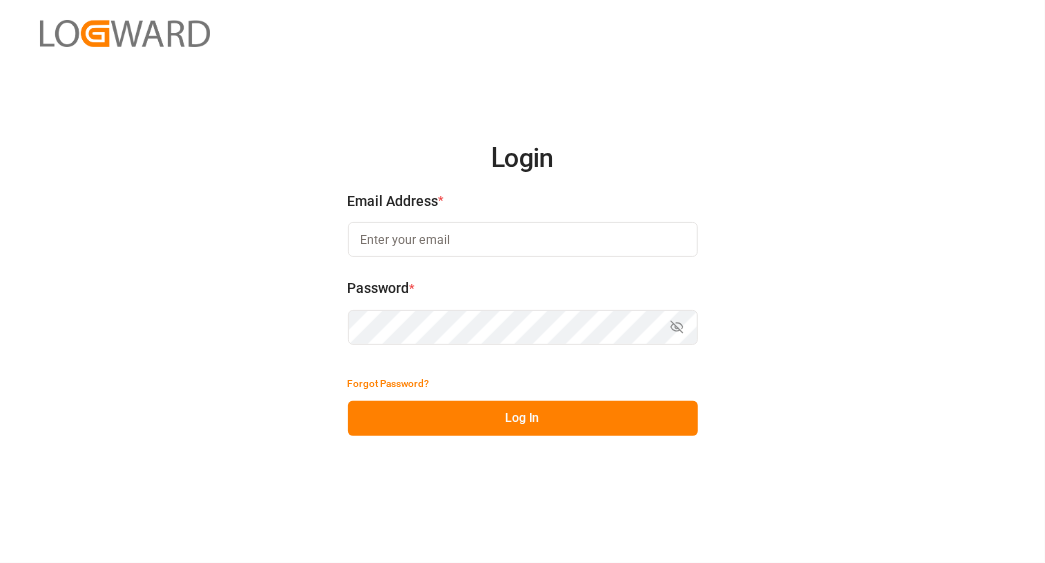 type on "[EMAIL]" 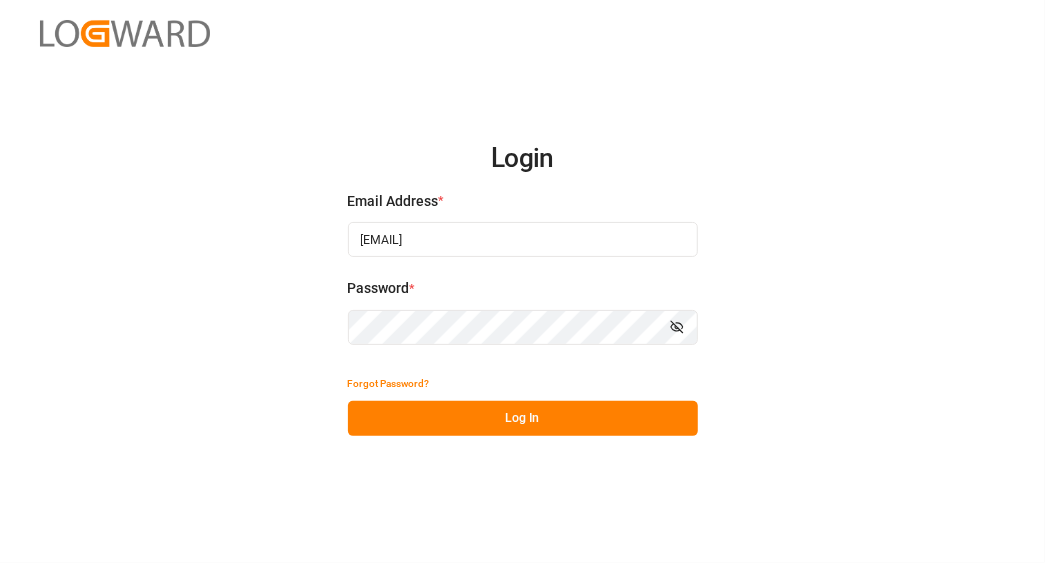 click on "Log In" at bounding box center [523, 418] 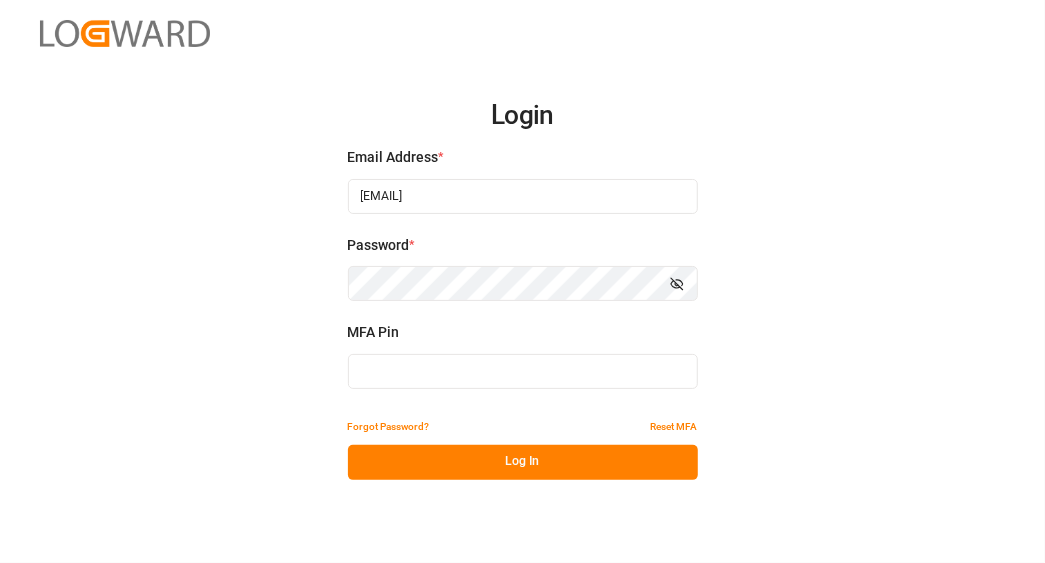 click at bounding box center [523, 371] 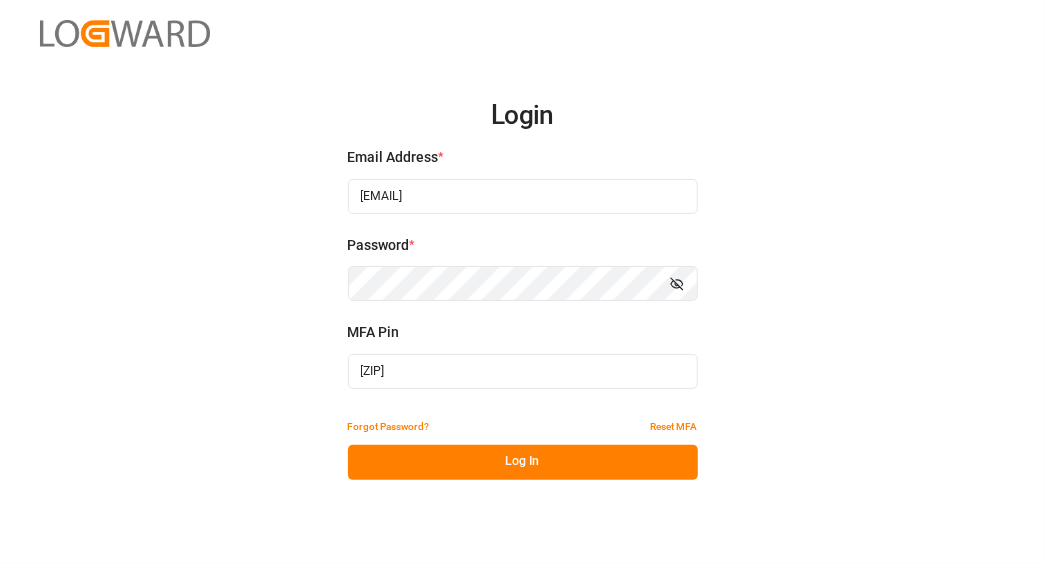 type on "[ZIP]" 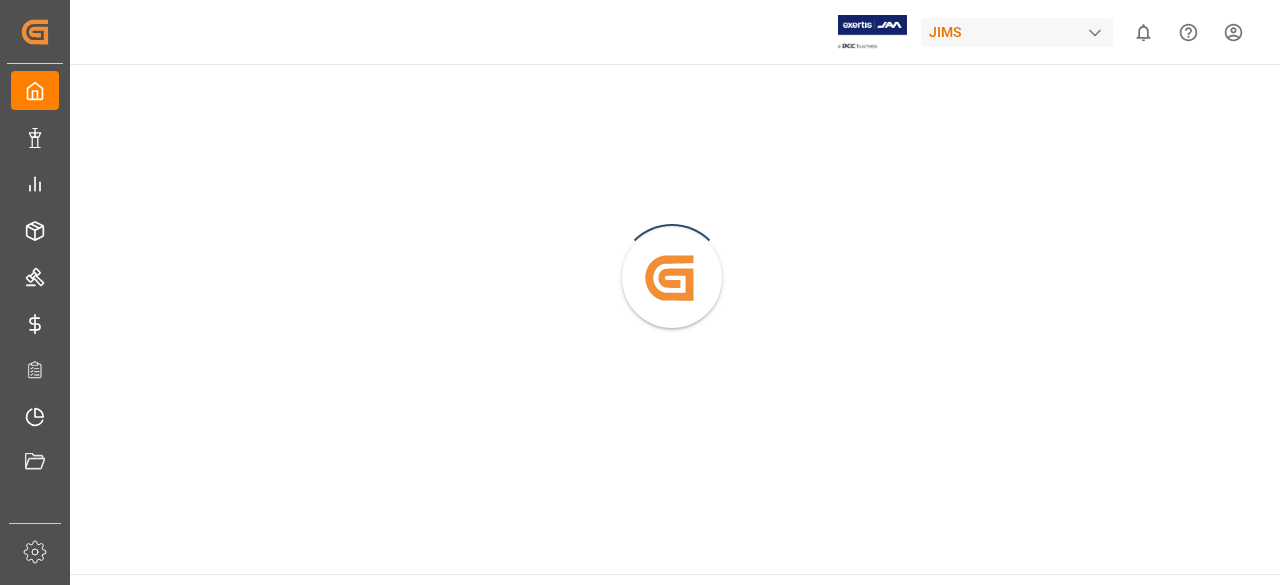 scroll, scrollTop: 0, scrollLeft: 0, axis: both 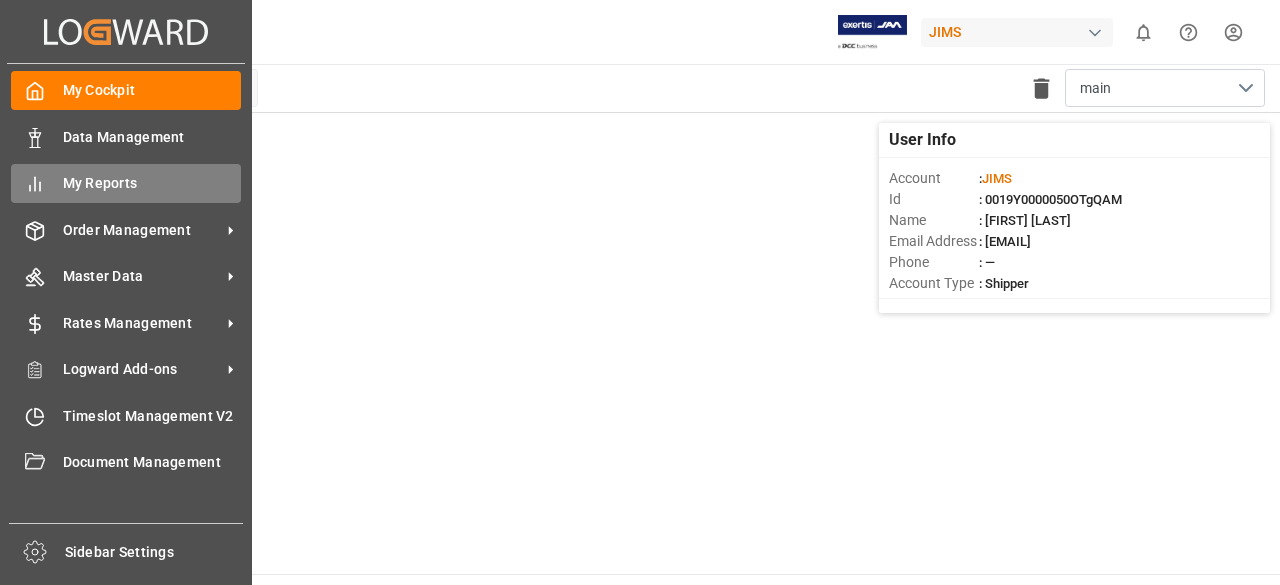 click on "My Reports" at bounding box center [152, 183] 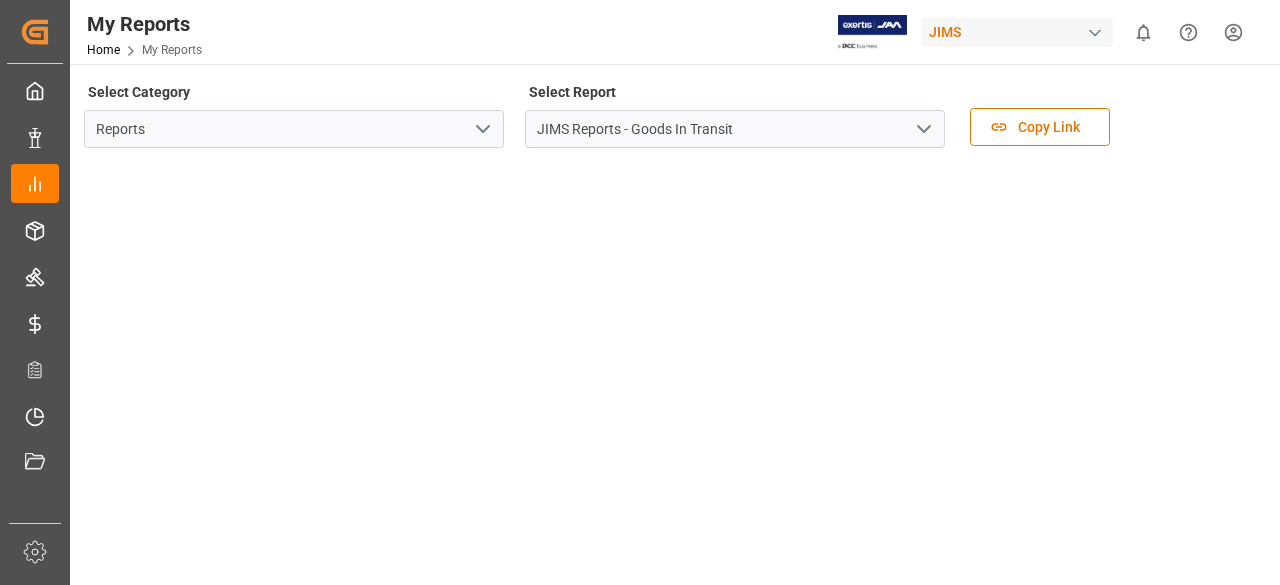 click 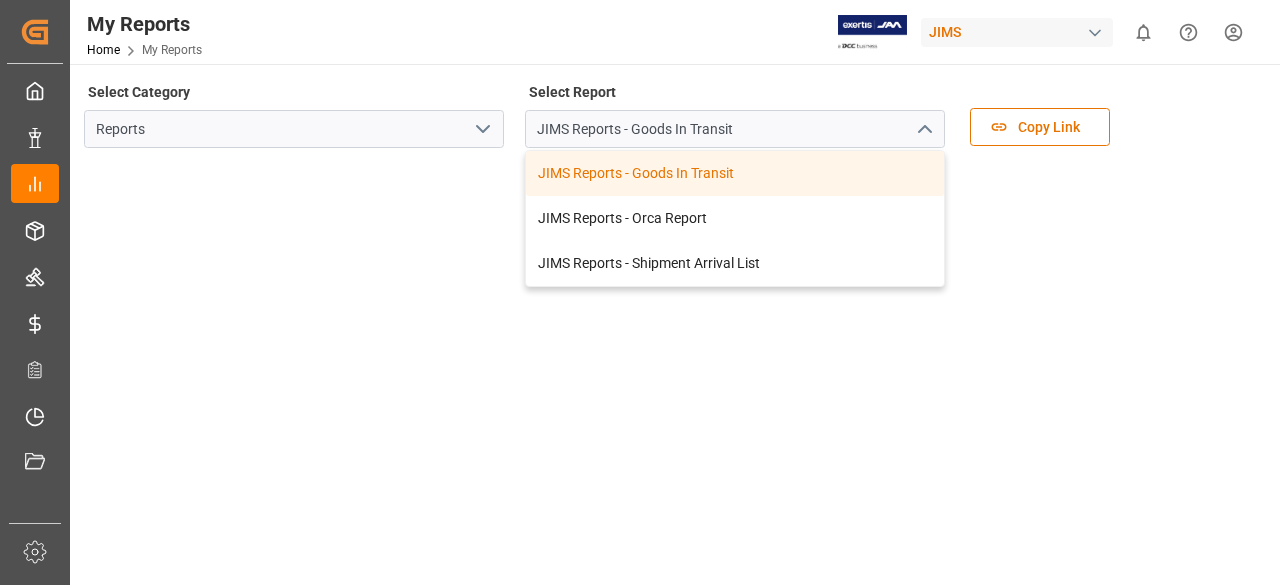 click 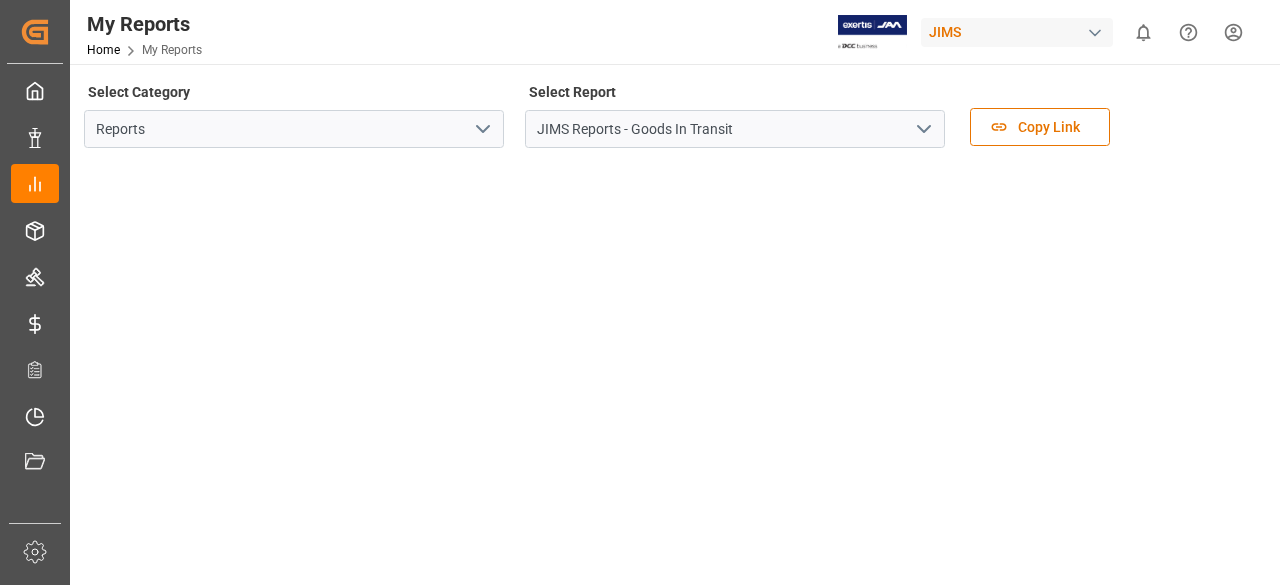 click at bounding box center (1095, 33) 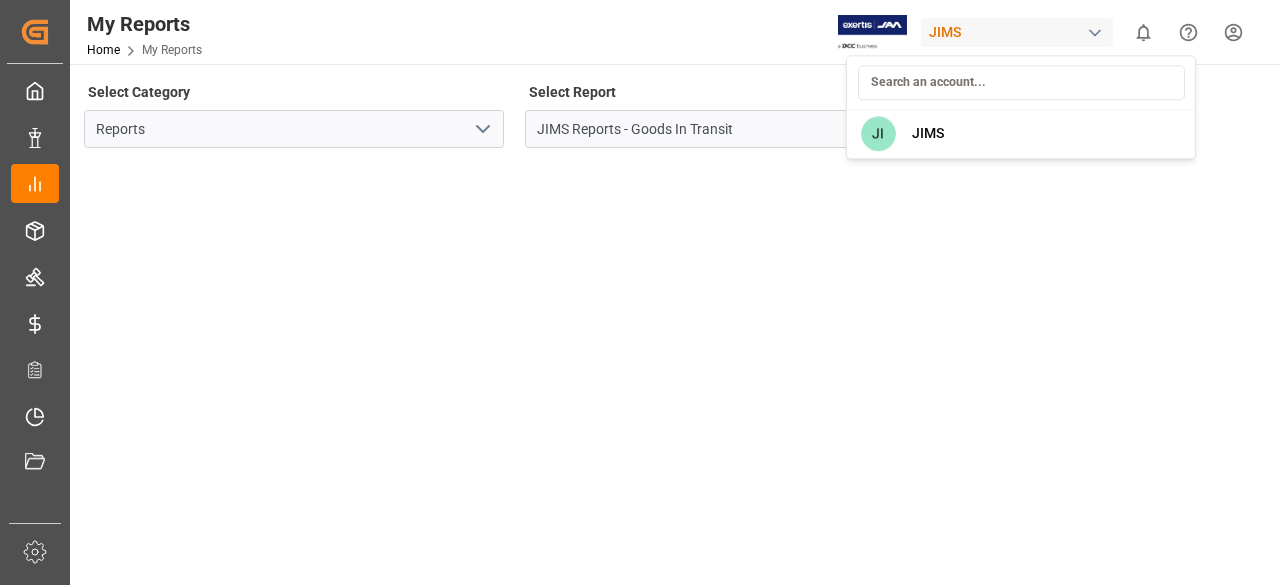 click on "Created by potrace 1.15, written by Peter Selinger 2001-2017 Created by potrace 1.15, written by Peter Selinger 2001-2017 My Cockpit My Cockpit Data Management Data Management My Reports My Reports Order Management Order Management Master Data Master Data Rates Management Rates Management Logward Add-ons Logward Add-ons Timeslot Management V2 Timeslot Management V2 Document Management Document Management Sidebar Settings Back to main menu My Reports Home My Reports JIMS 0 Notifications Only show unread All Watching Mark all categories read No notifications Select Category Reports Select Report JIMS Reports - Goods In Transit Copy Link ©  2025  Logward. All rights reserved. Version 1.1.83 Company Home About Us Partnerships Get in Touch Legal Imprint Privacy Policy Contact support@example.com +49 [PHONE] [NUMBER], [POSTAL_CODE], [CITY] Click here to exit role preview. Accept All Cookies Profile Account Settings Downloads Tasks Activity My Links Users & Roles Log out lnpSZZTsjkWrDZMYXe6tLg JI" at bounding box center (640, 292) 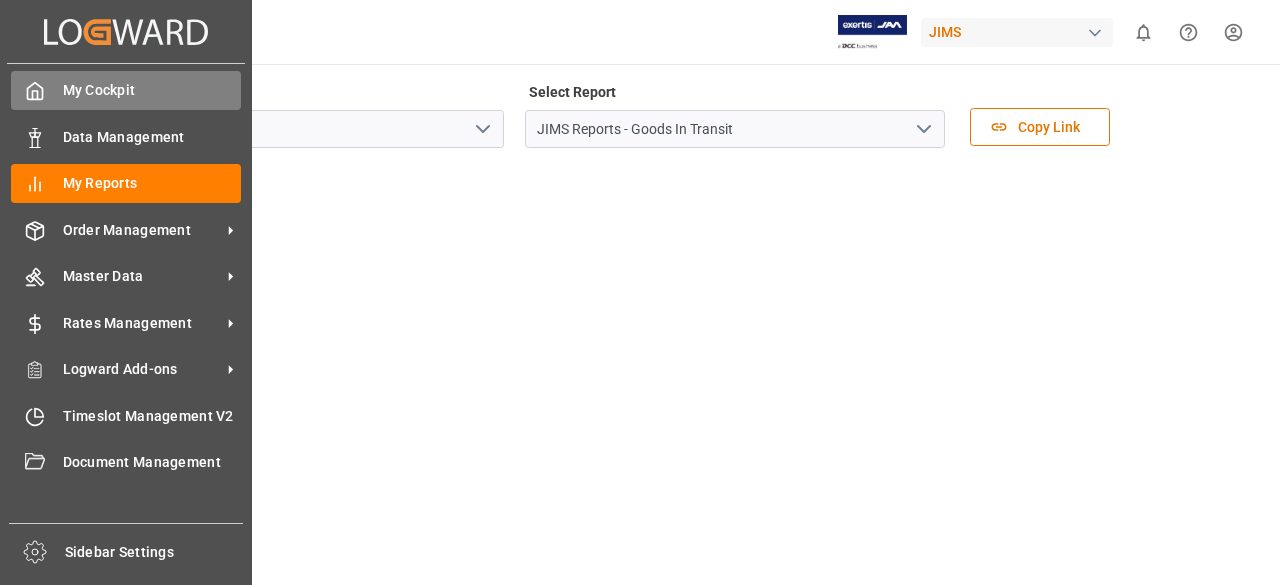 click on "My Cockpit My Cockpit" at bounding box center (126, 90) 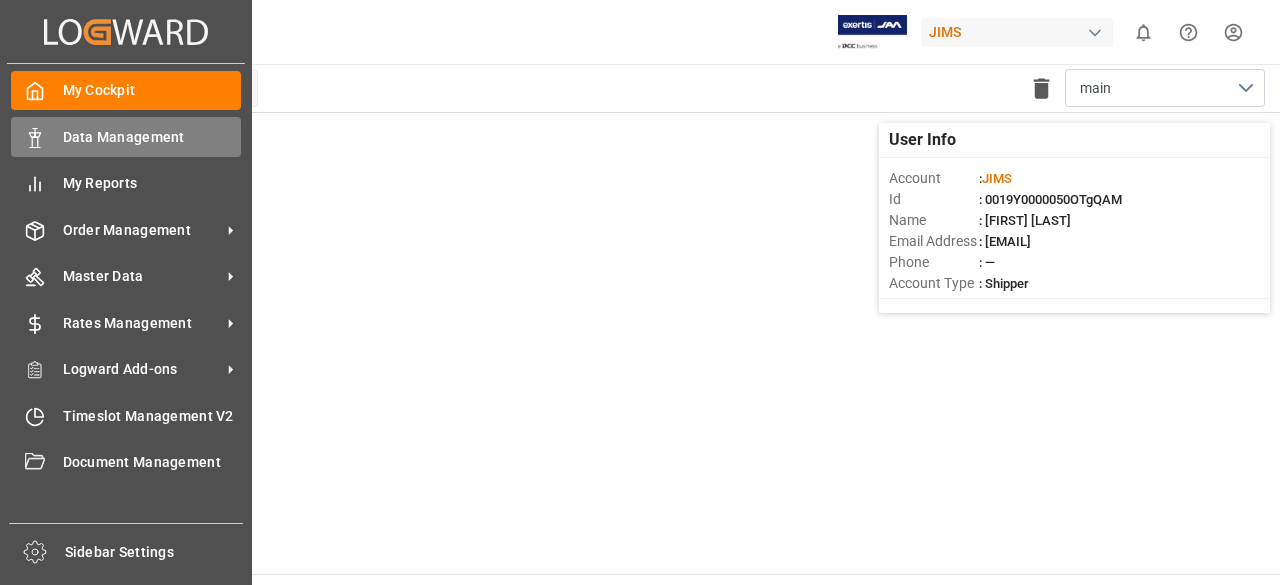 click on "Data Management" at bounding box center (152, 137) 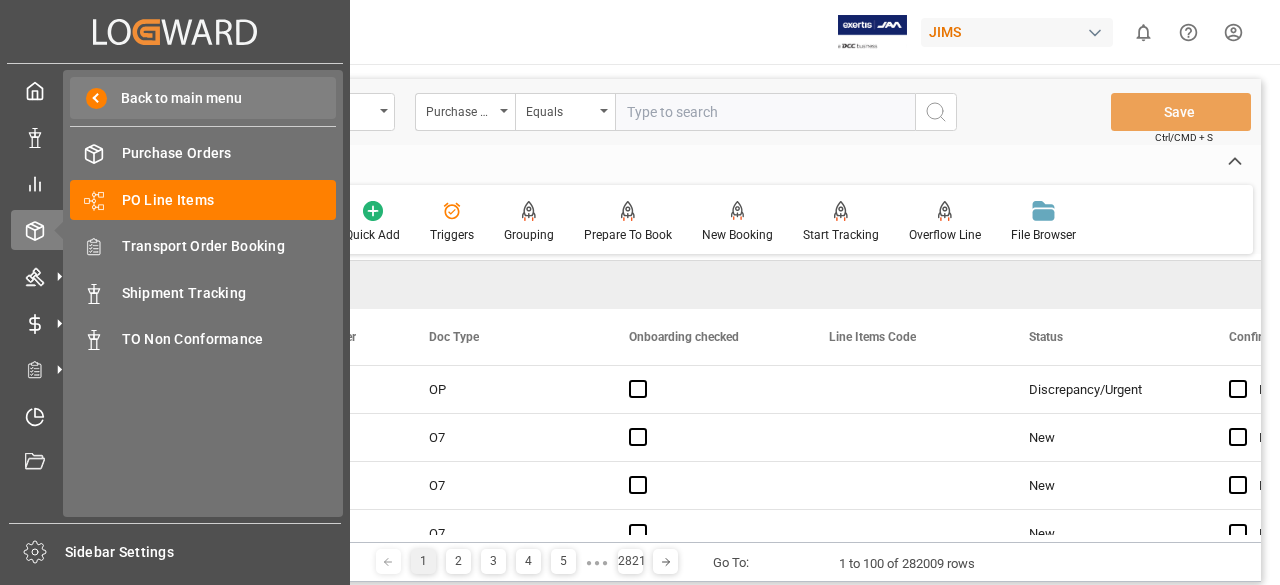 click on "Back to main menu" at bounding box center [174, 98] 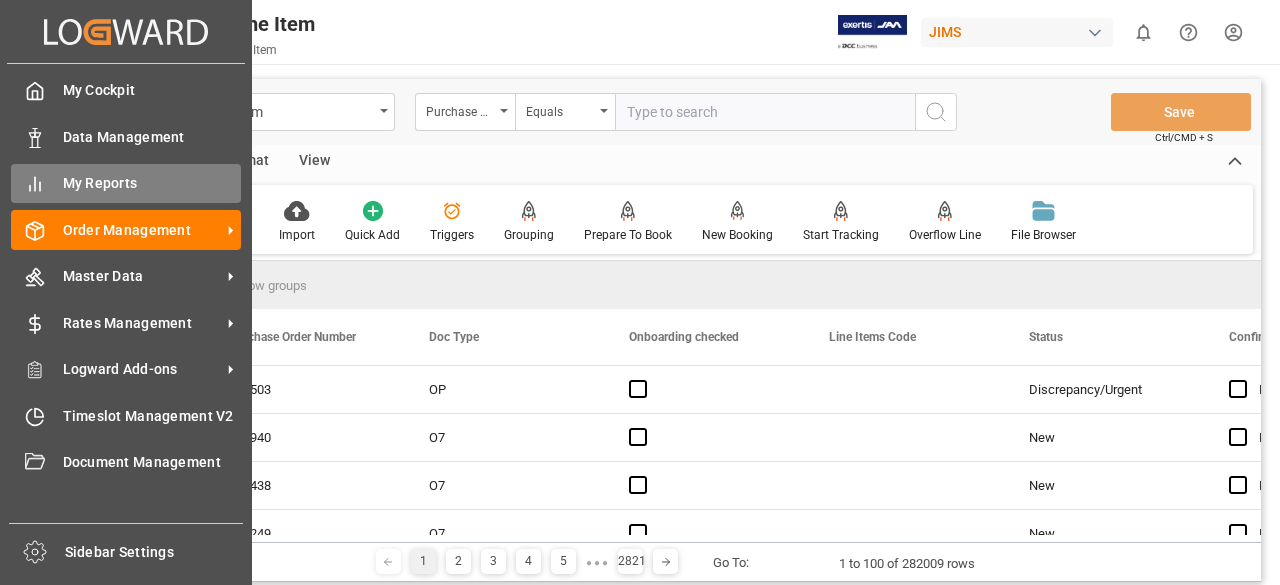 click on "My Reports" at bounding box center [152, 183] 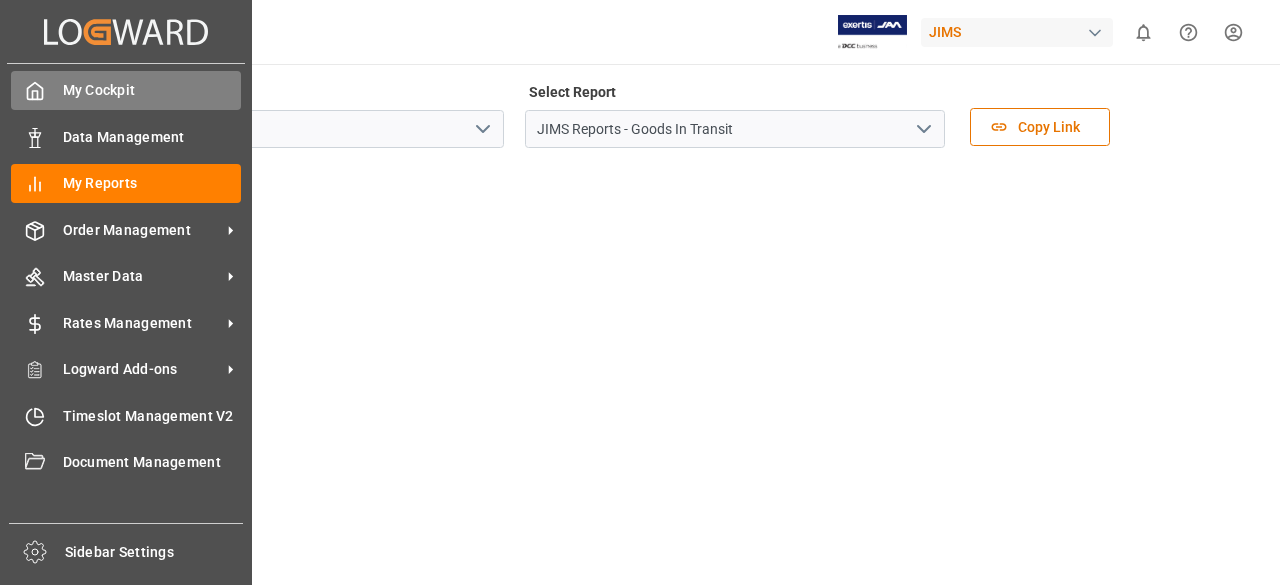 click on "My Cockpit" at bounding box center [152, 90] 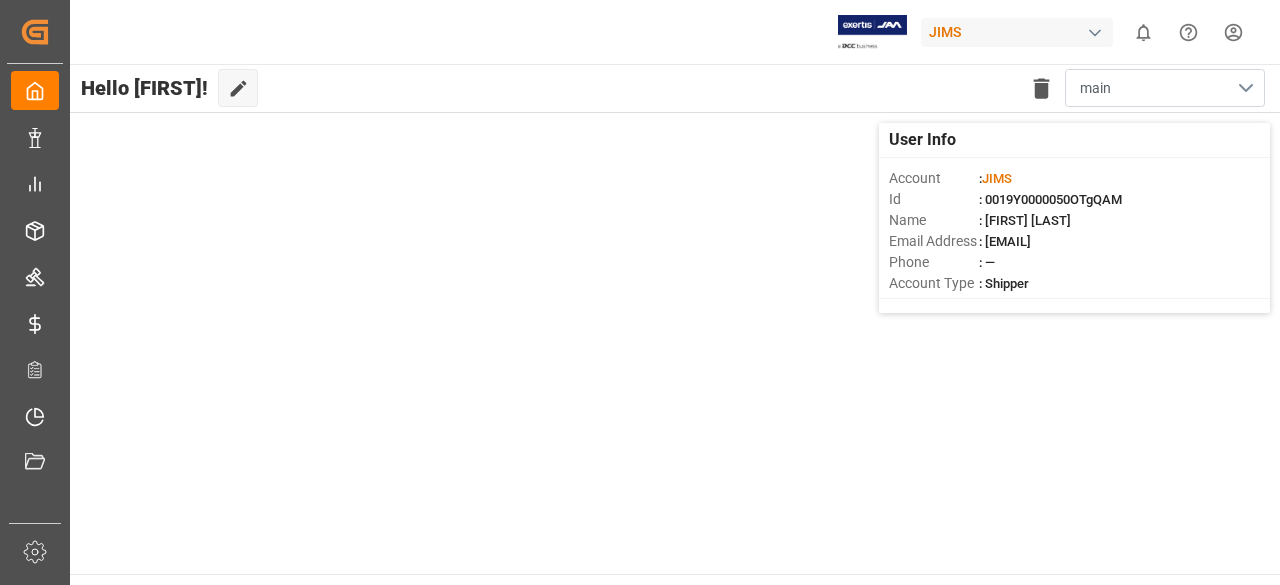 click on "main" at bounding box center (1165, 88) 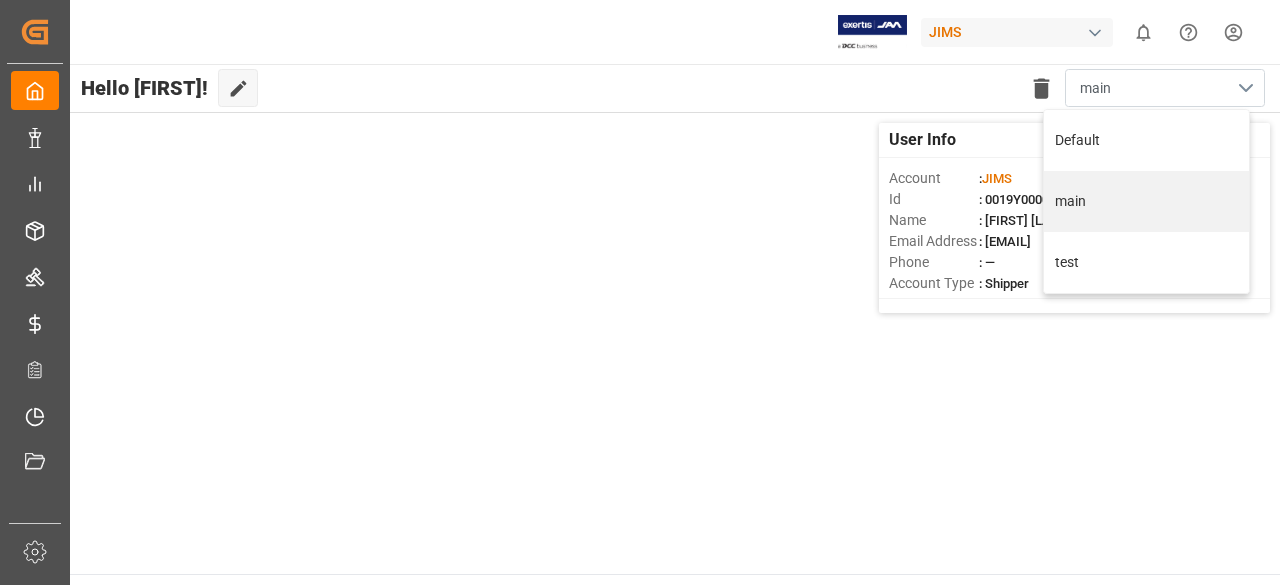 click on "main" at bounding box center (1165, 88) 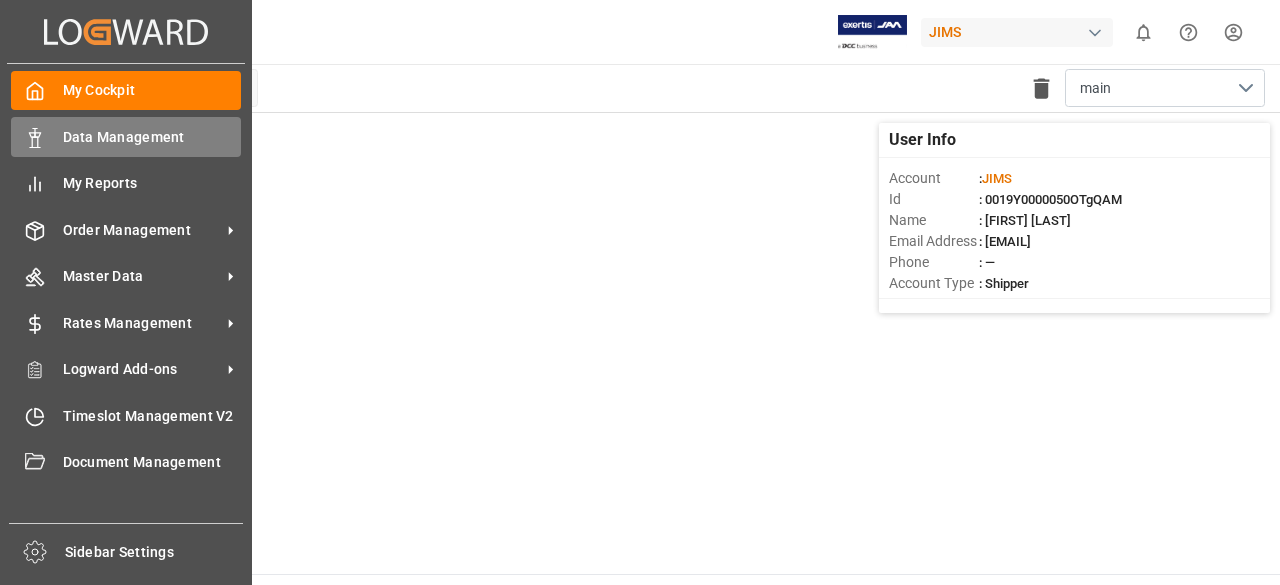 click on "Data Management" at bounding box center [152, 137] 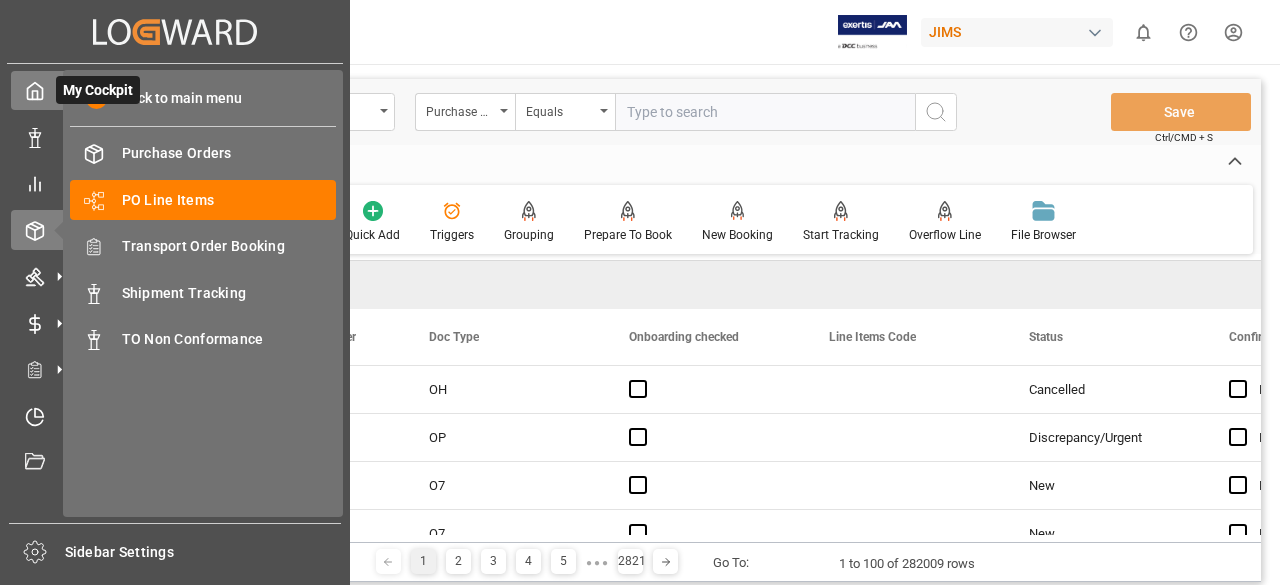 click 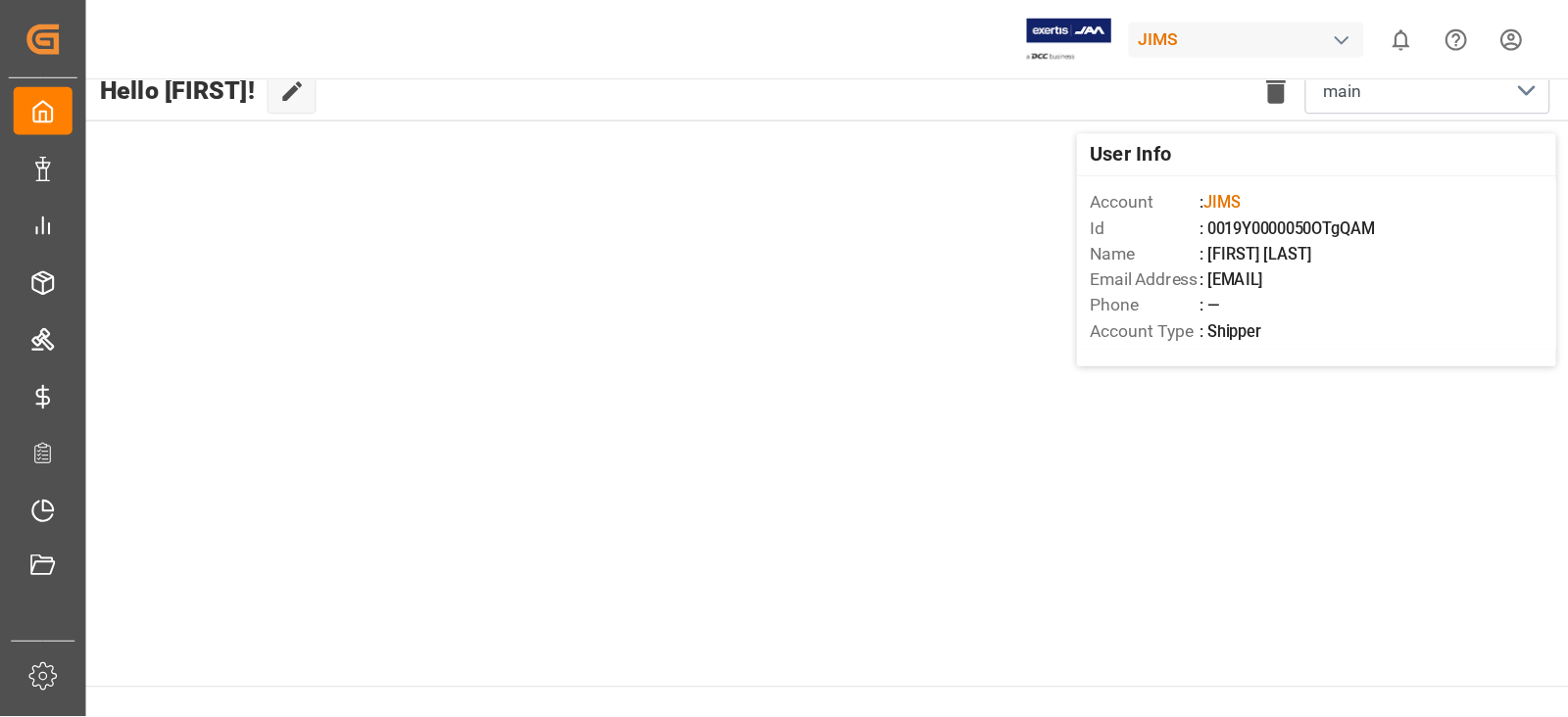 scroll, scrollTop: 0, scrollLeft: 0, axis: both 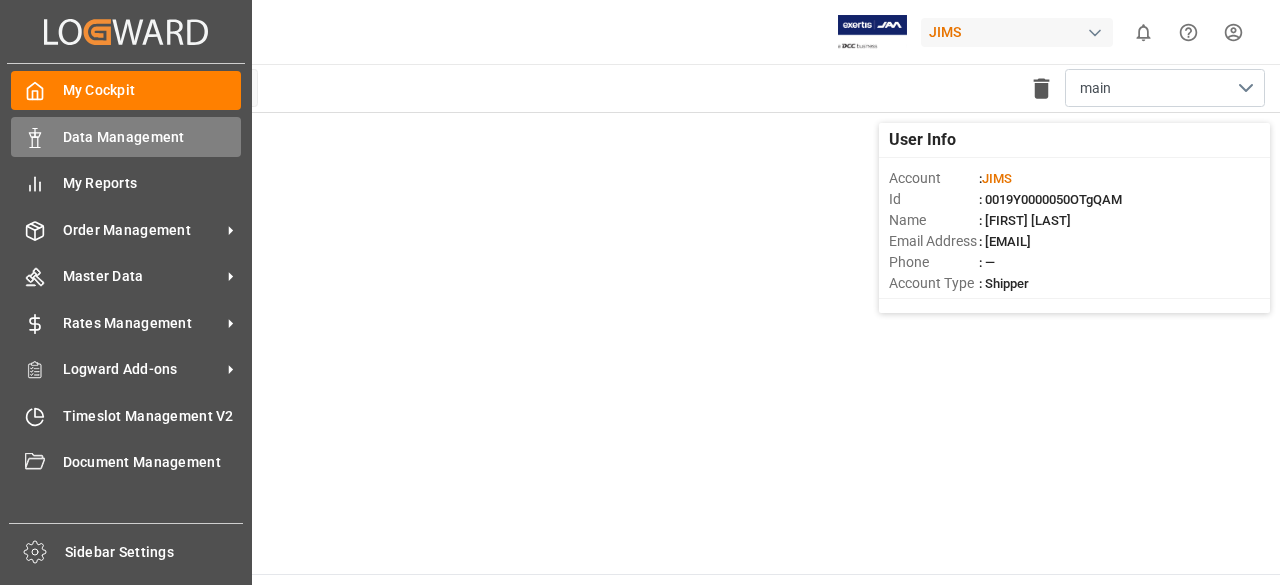 click on "Data Management" at bounding box center [152, 137] 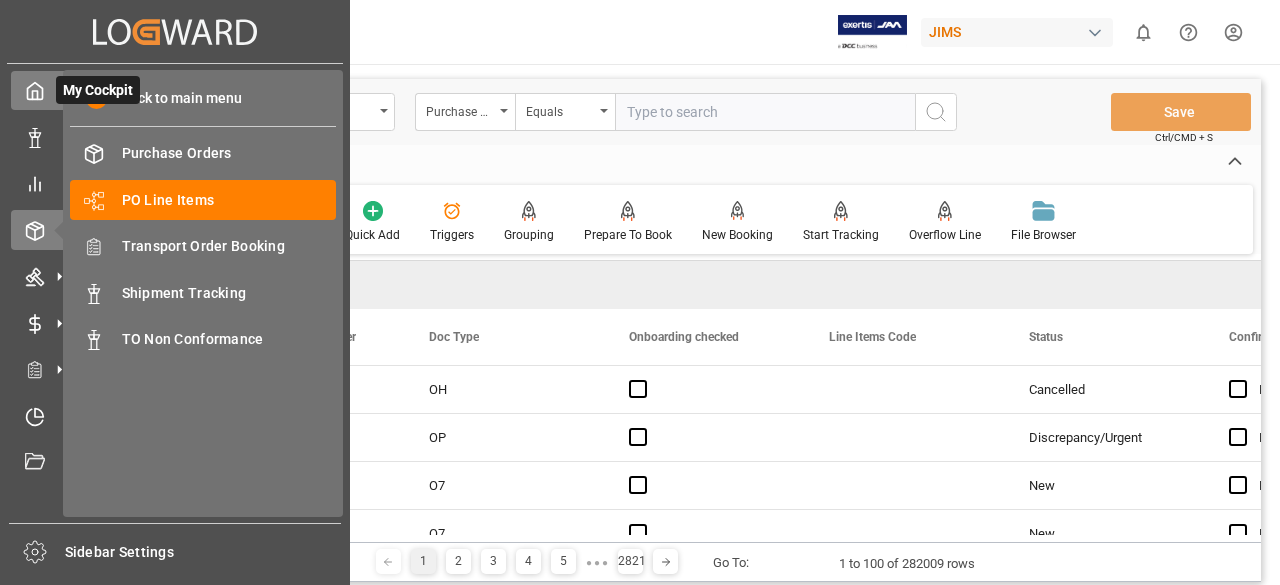 click on "My Cockpit My Cockpit" at bounding box center [175, 90] 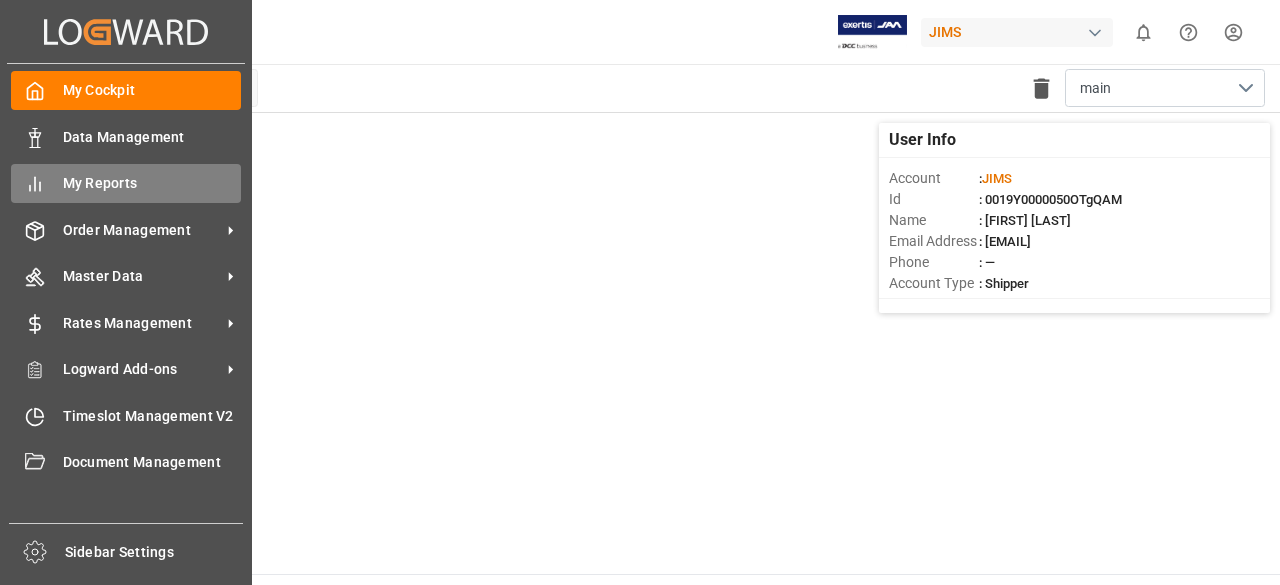 click on "My Reports" at bounding box center [152, 183] 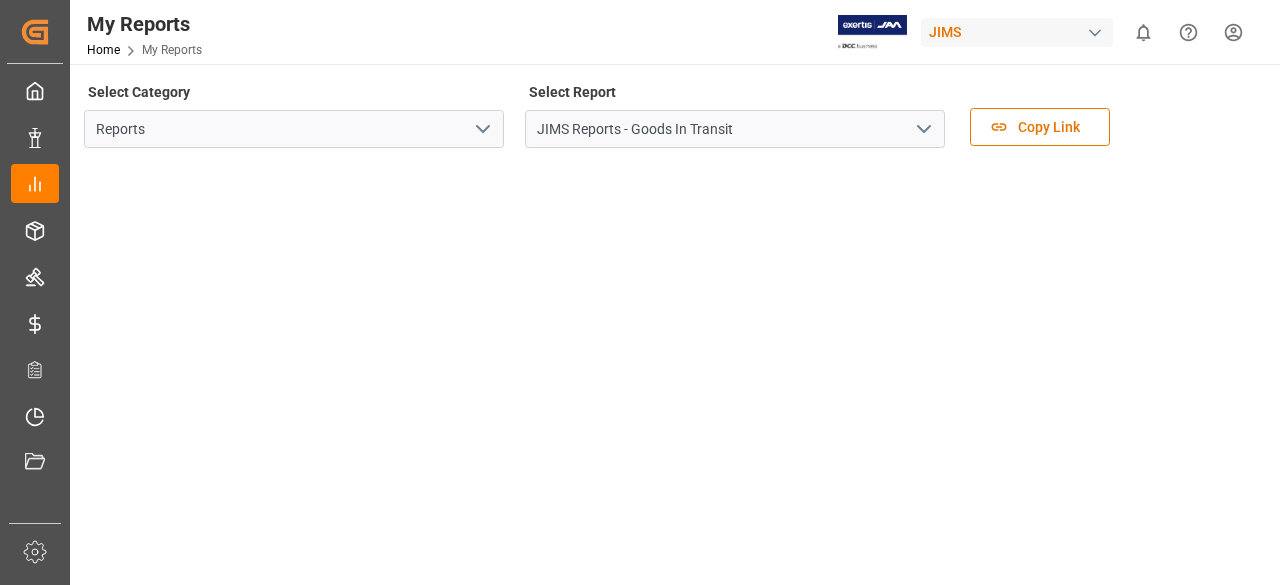 click 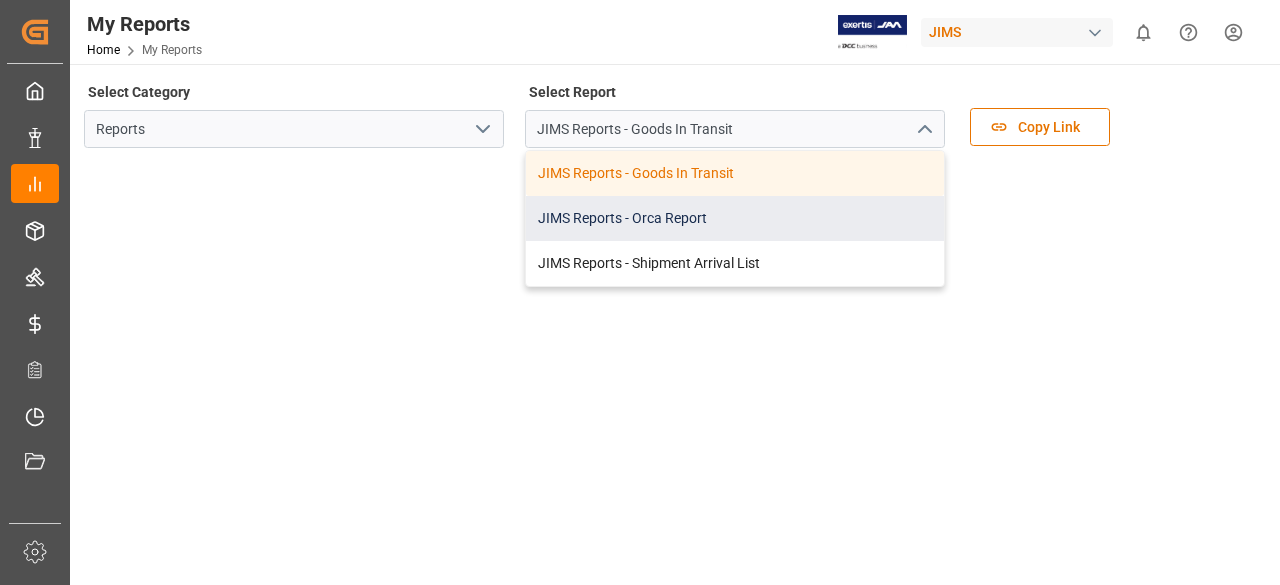 click on "JIMS Reports - Orca Report" at bounding box center (735, 218) 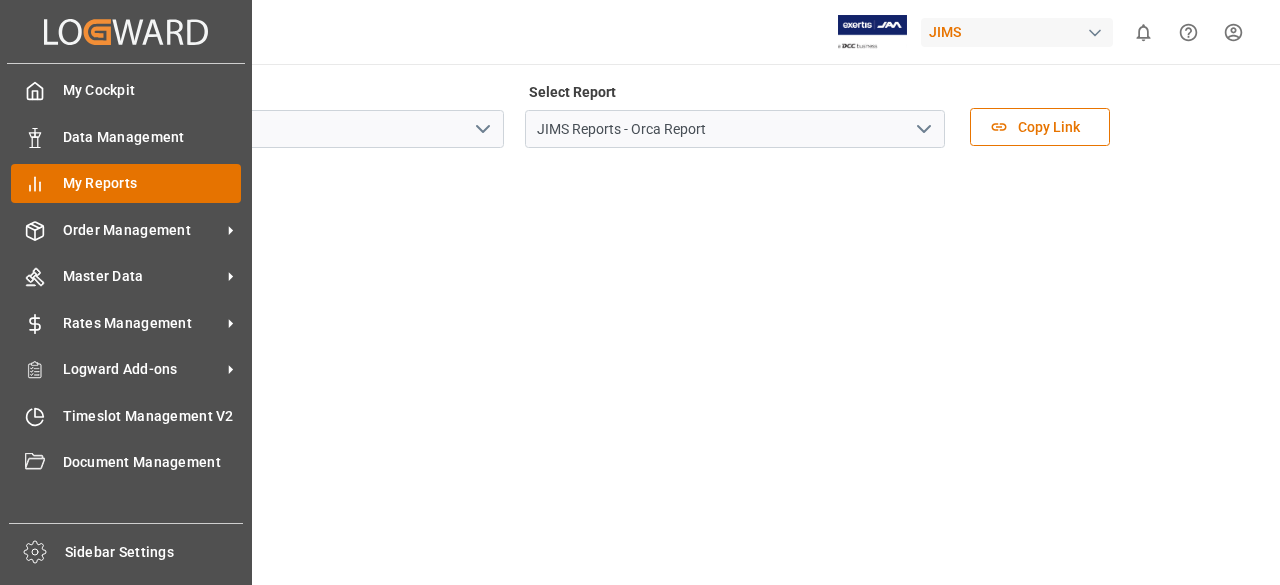 click on "My Reports" at bounding box center [152, 183] 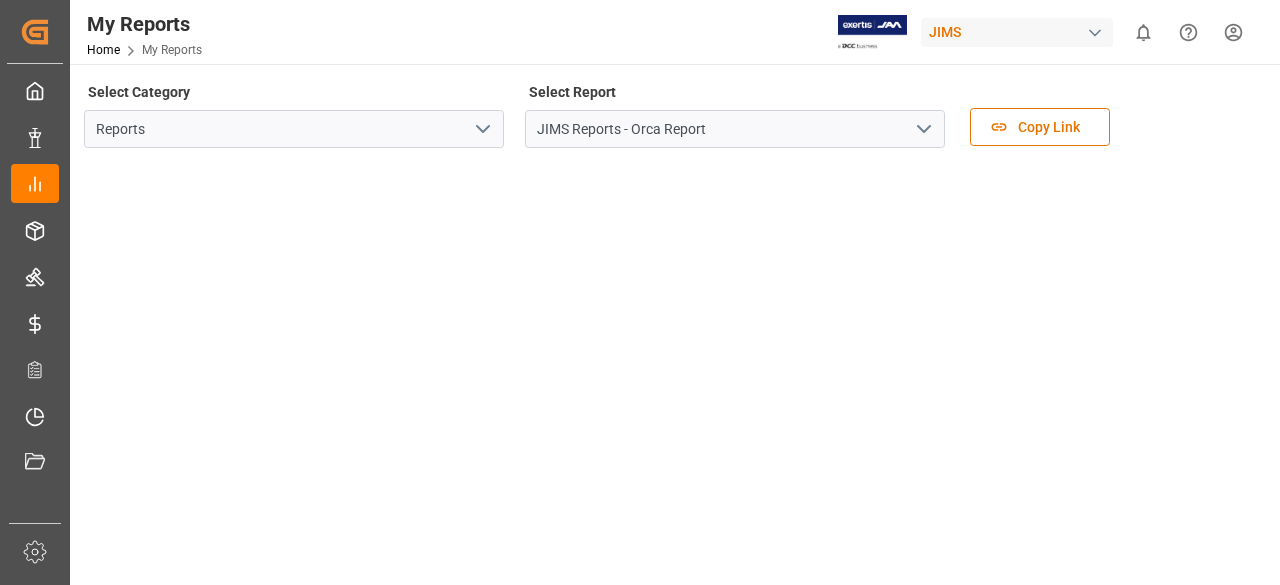 click 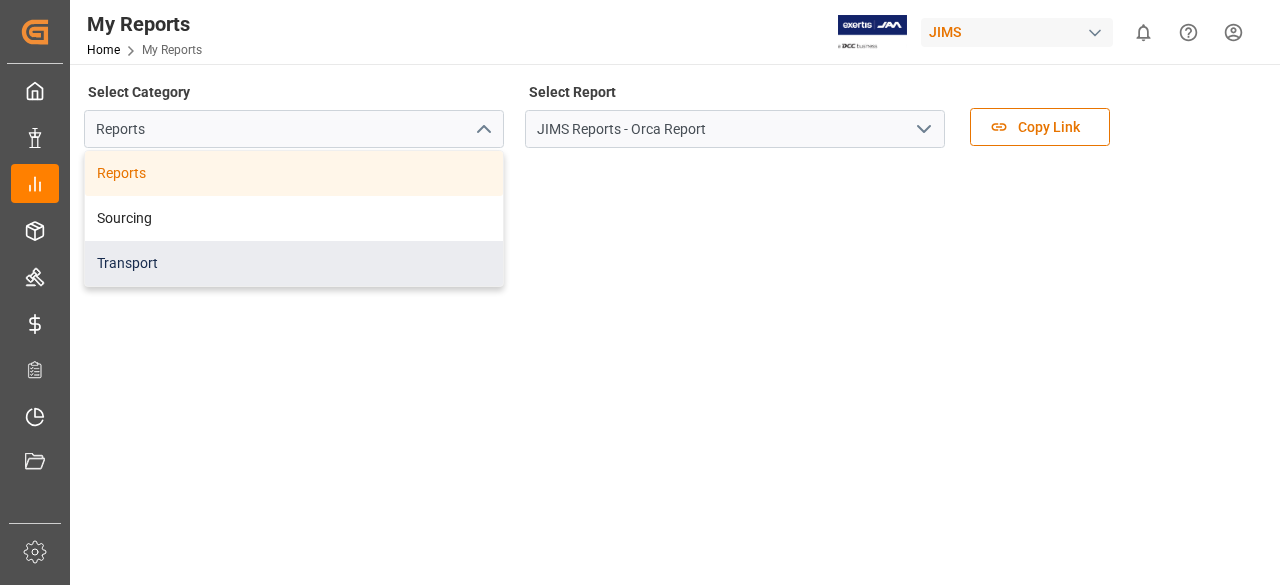 click on "Transport" at bounding box center [294, 263] 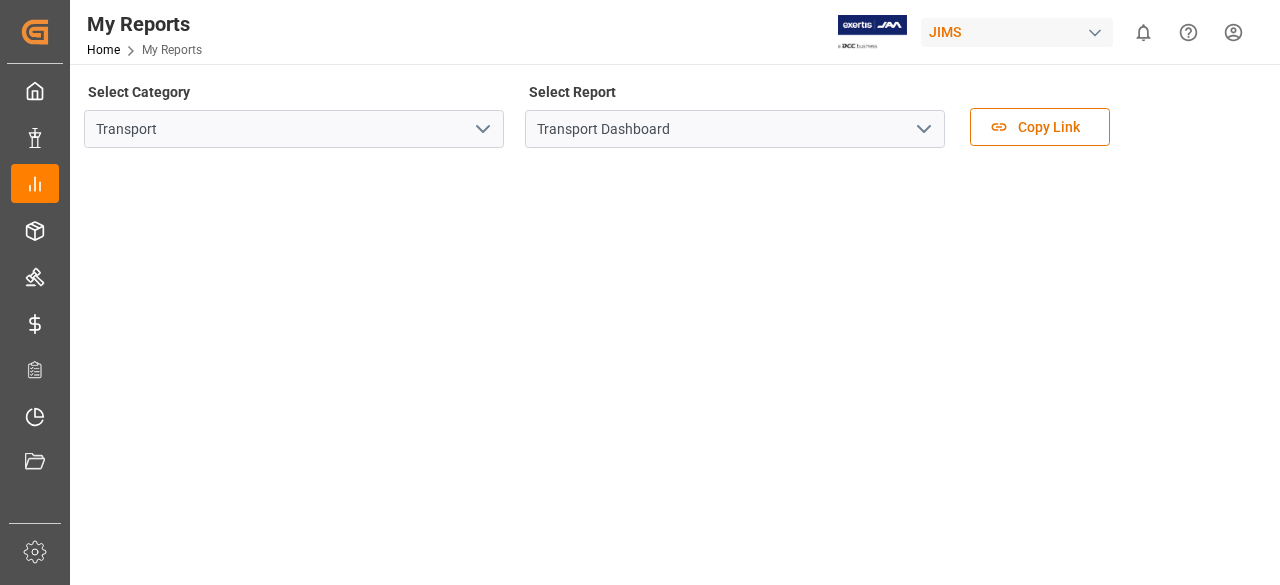 click 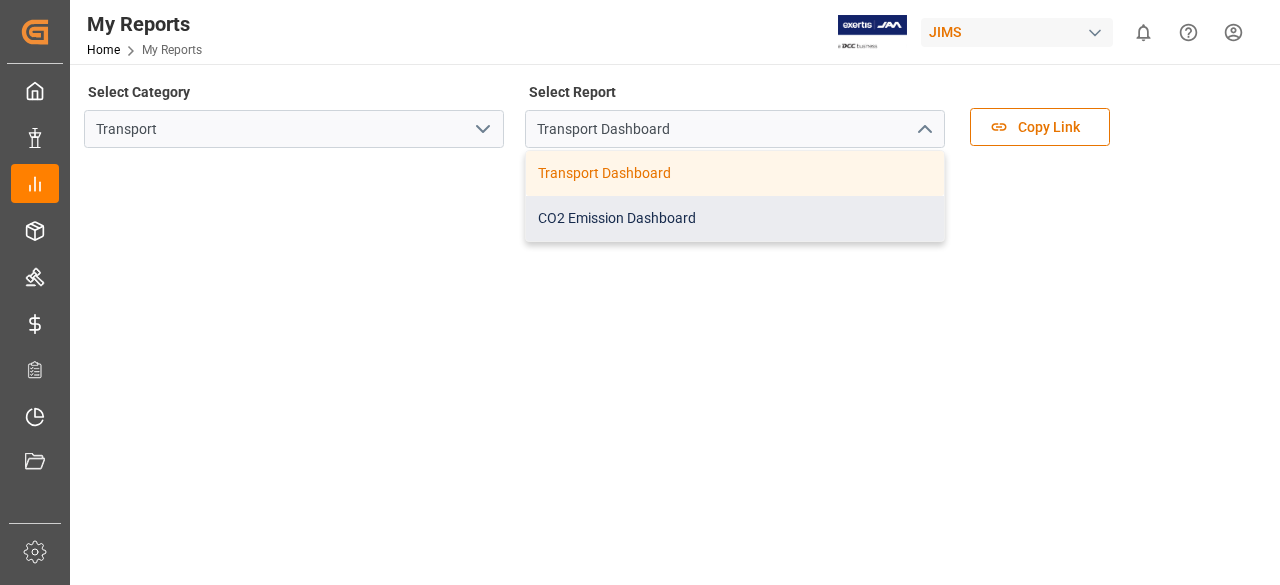 click on "CO2 Emission Dashboard" at bounding box center [735, 218] 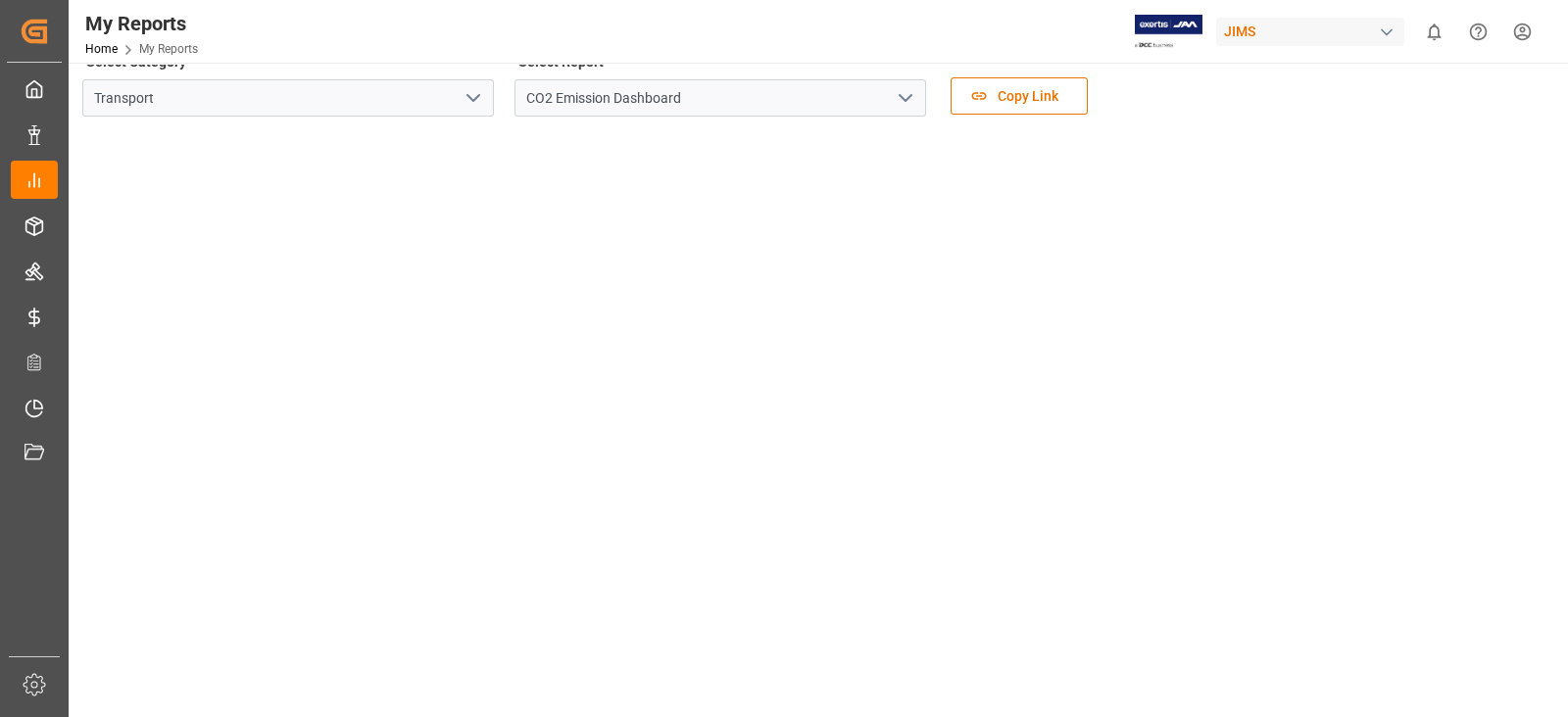 scroll, scrollTop: 0, scrollLeft: 0, axis: both 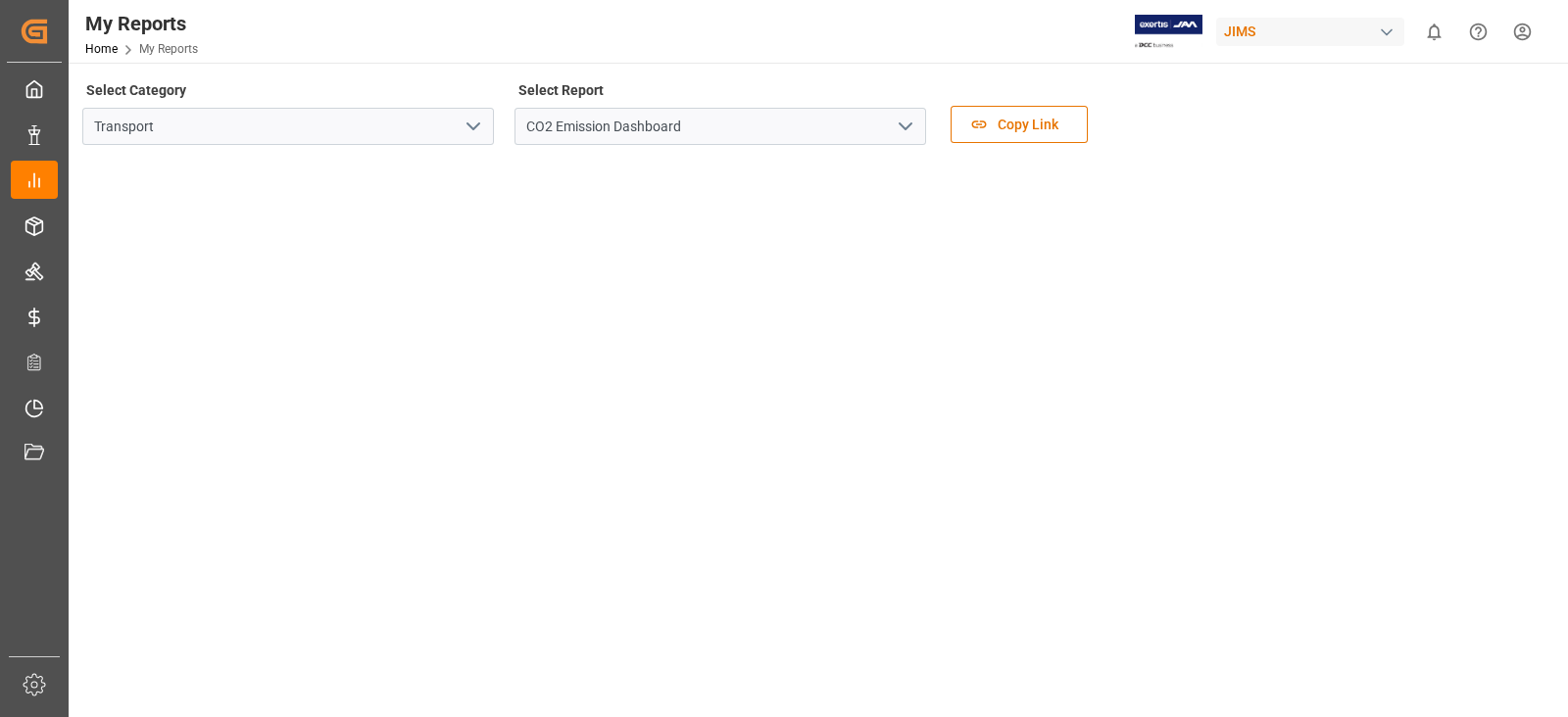 click 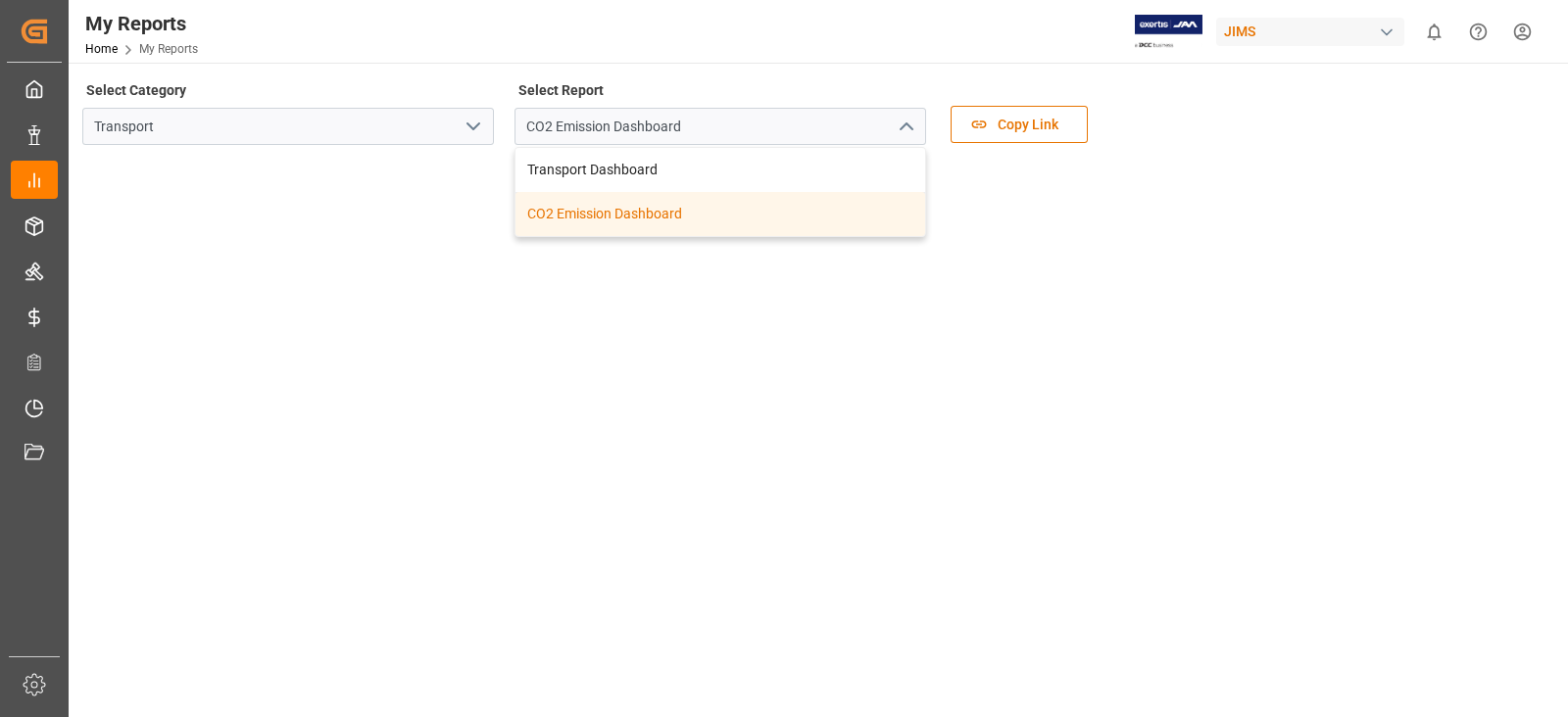 click on "CO2 Emission Dashboard" at bounding box center (720, 214) 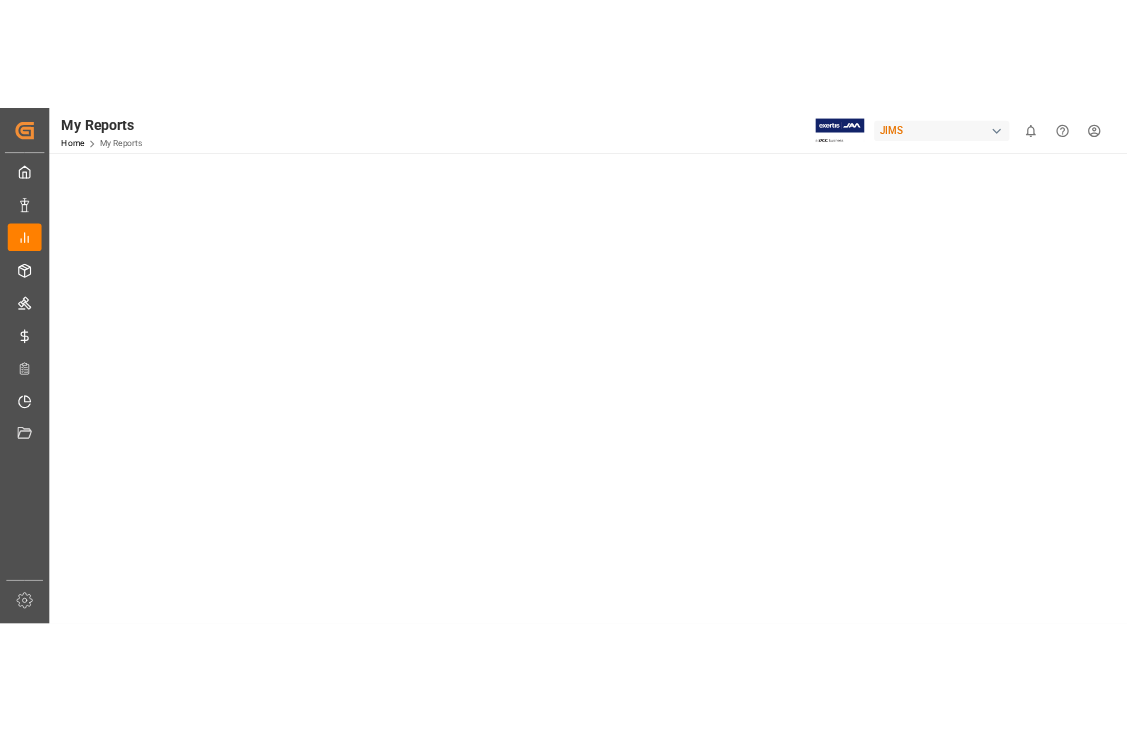 scroll, scrollTop: 249, scrollLeft: 0, axis: vertical 